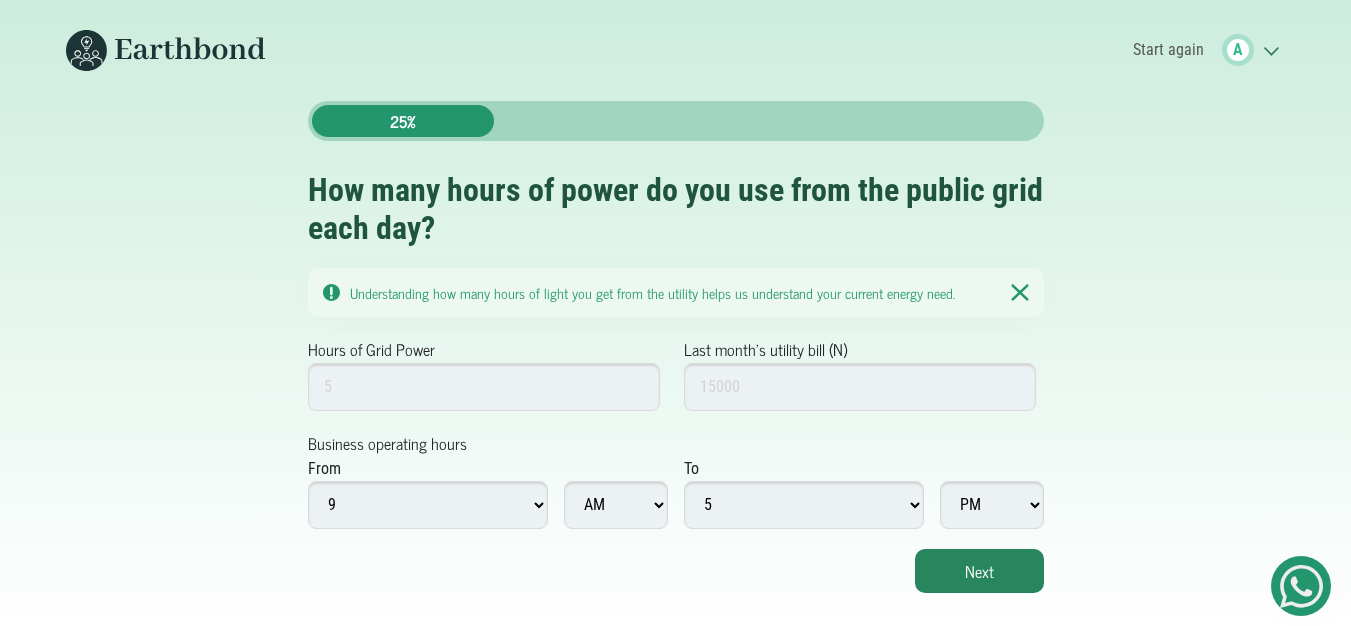 scroll, scrollTop: 0, scrollLeft: 0, axis: both 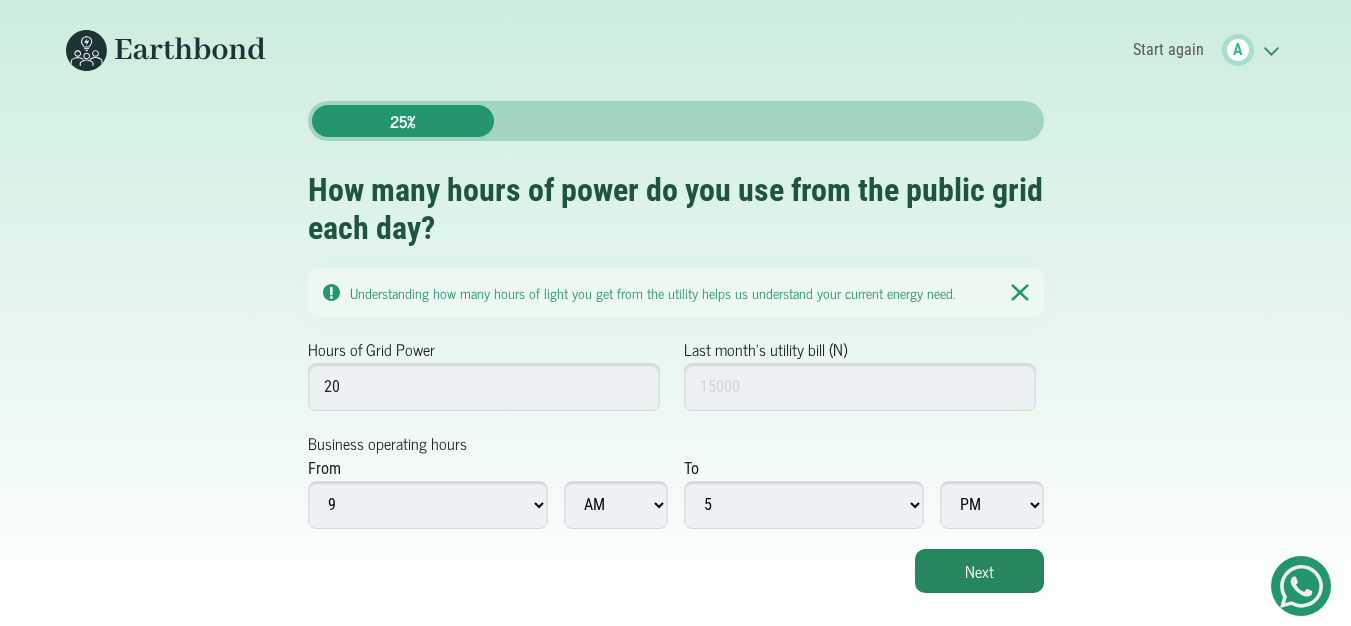 type on "20" 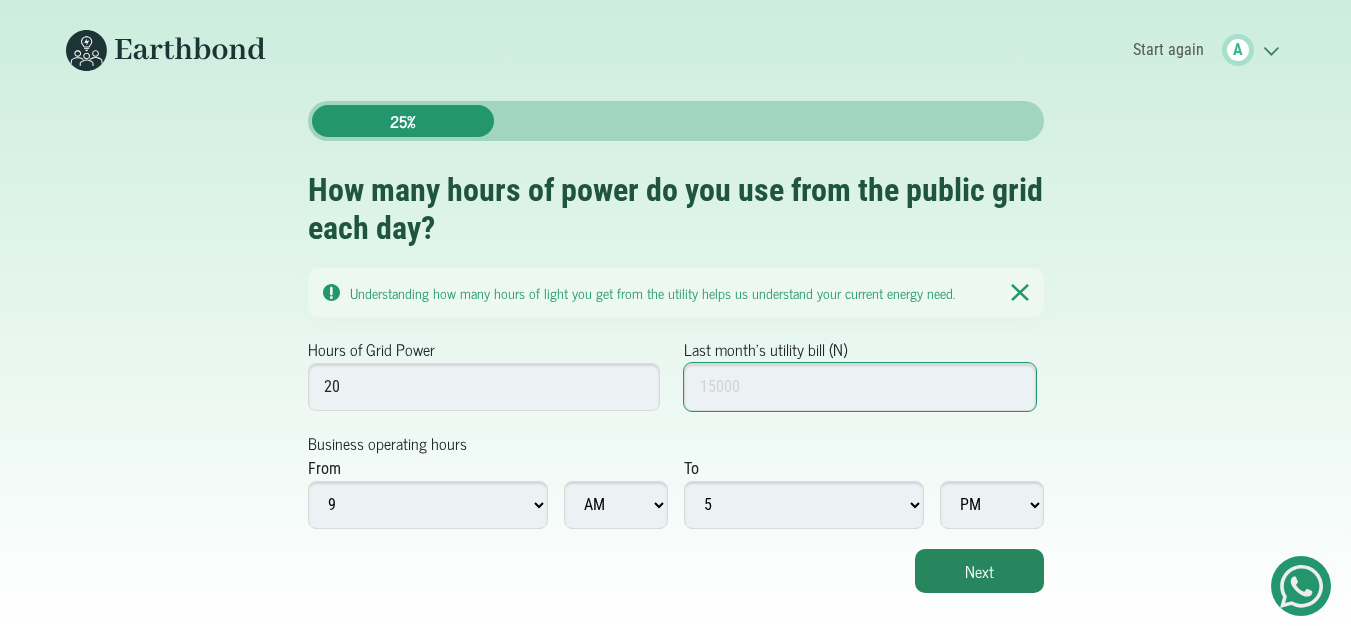 click on "Last month's utility bill (N)" at bounding box center (860, 387) 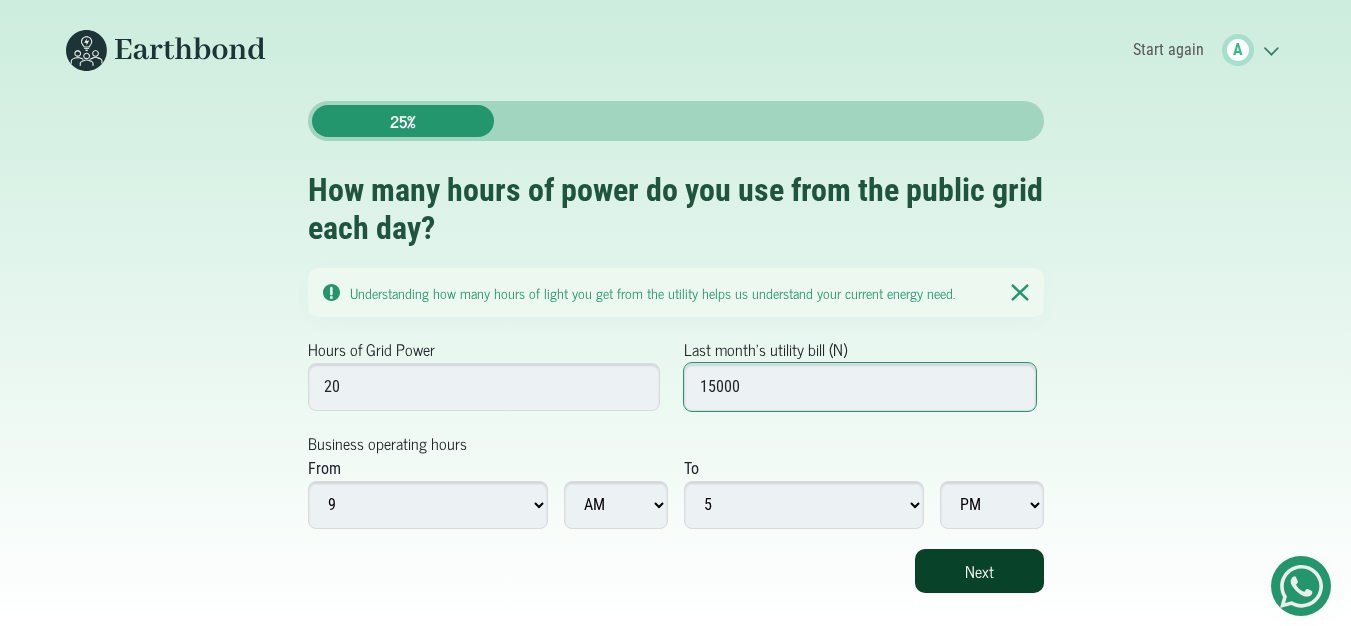 type on "15000" 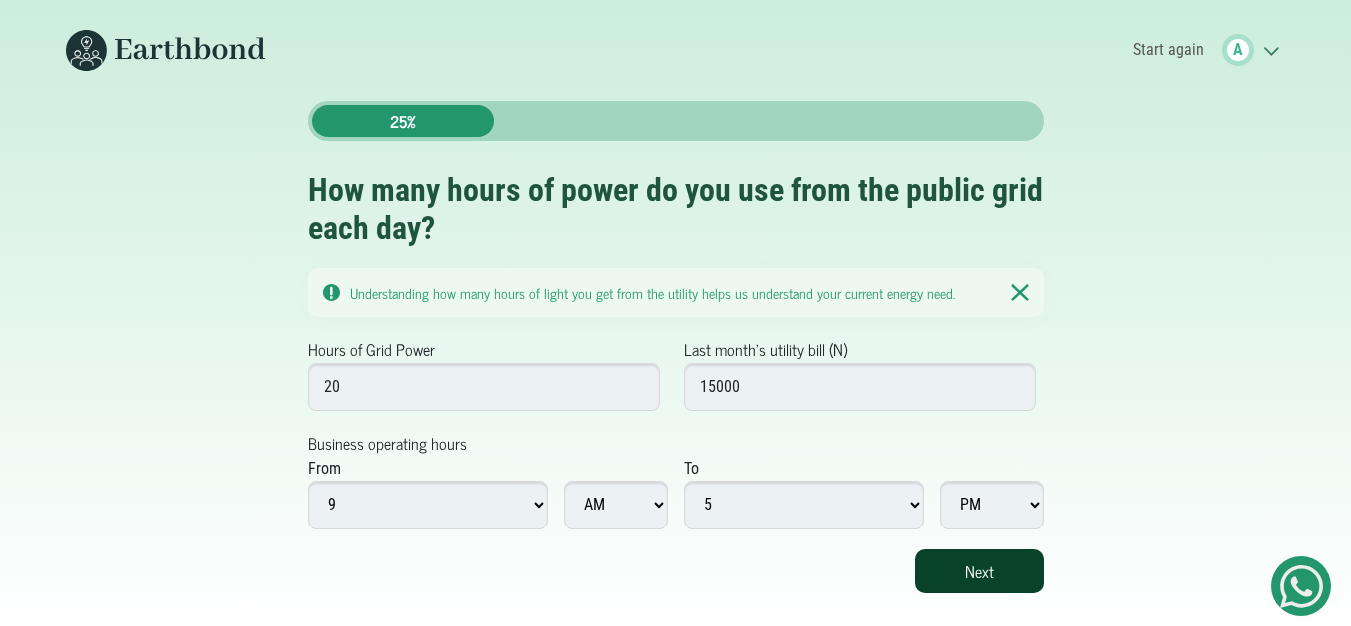click on "Next" at bounding box center [979, 571] 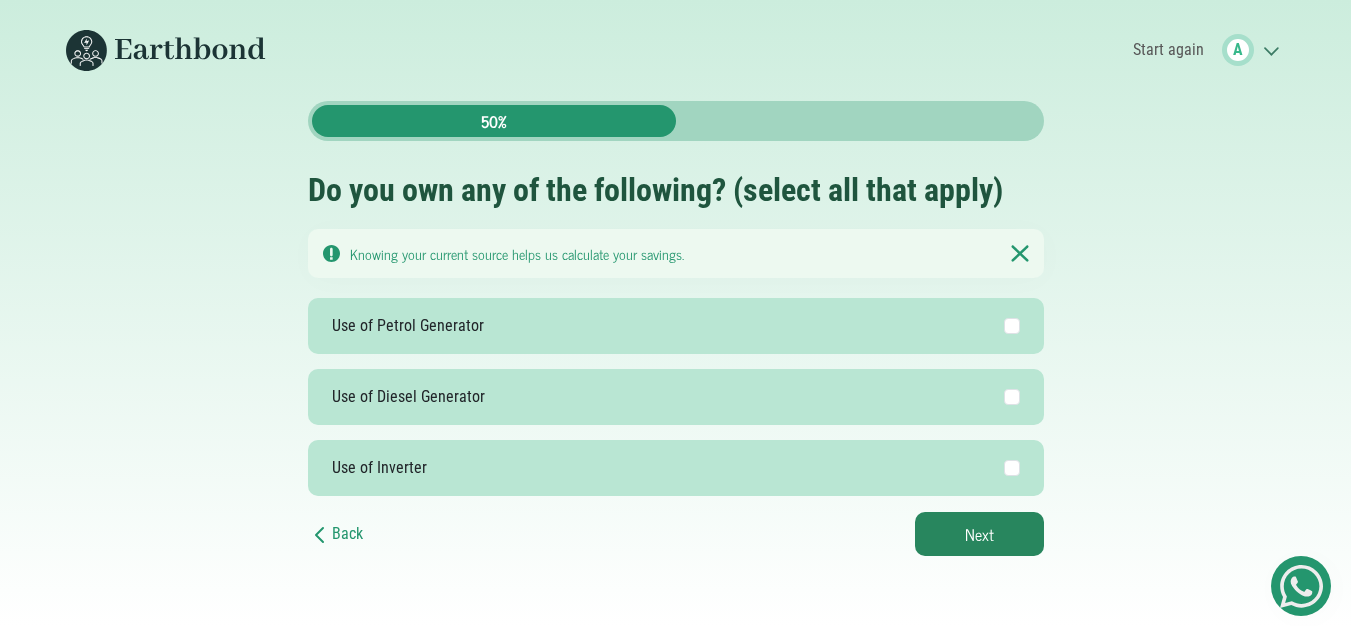 scroll, scrollTop: 0, scrollLeft: 0, axis: both 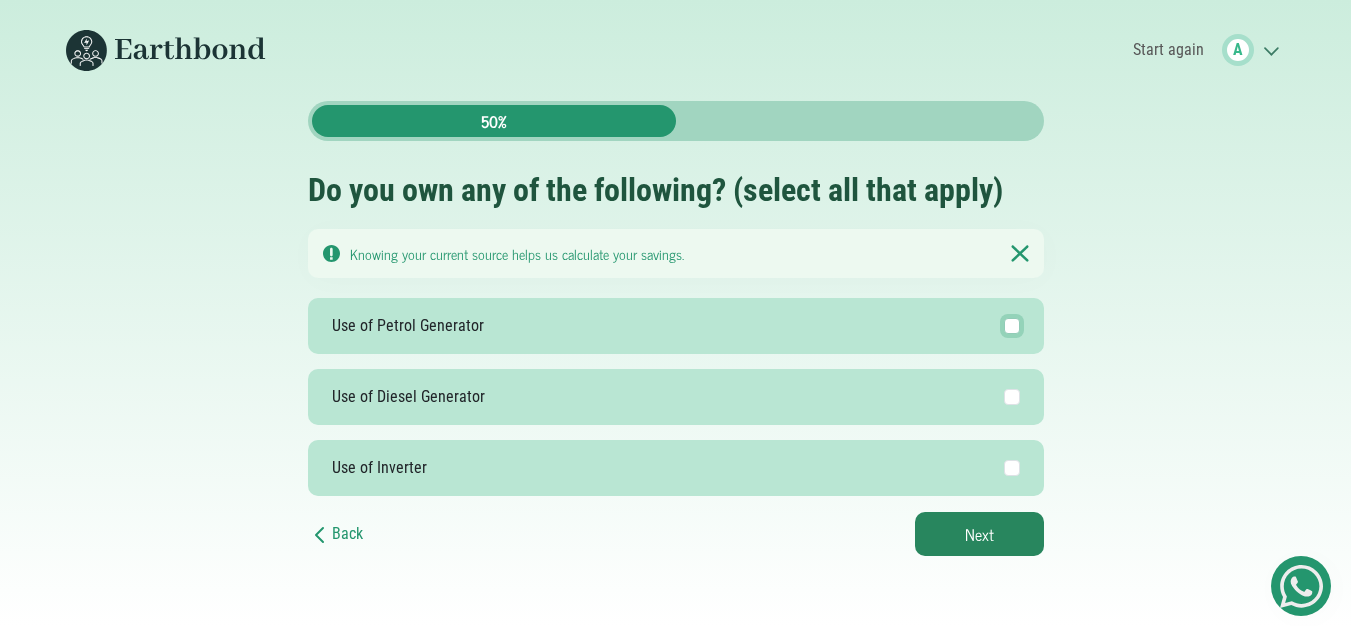click on "Use of Petrol Generator" at bounding box center [1012, 326] 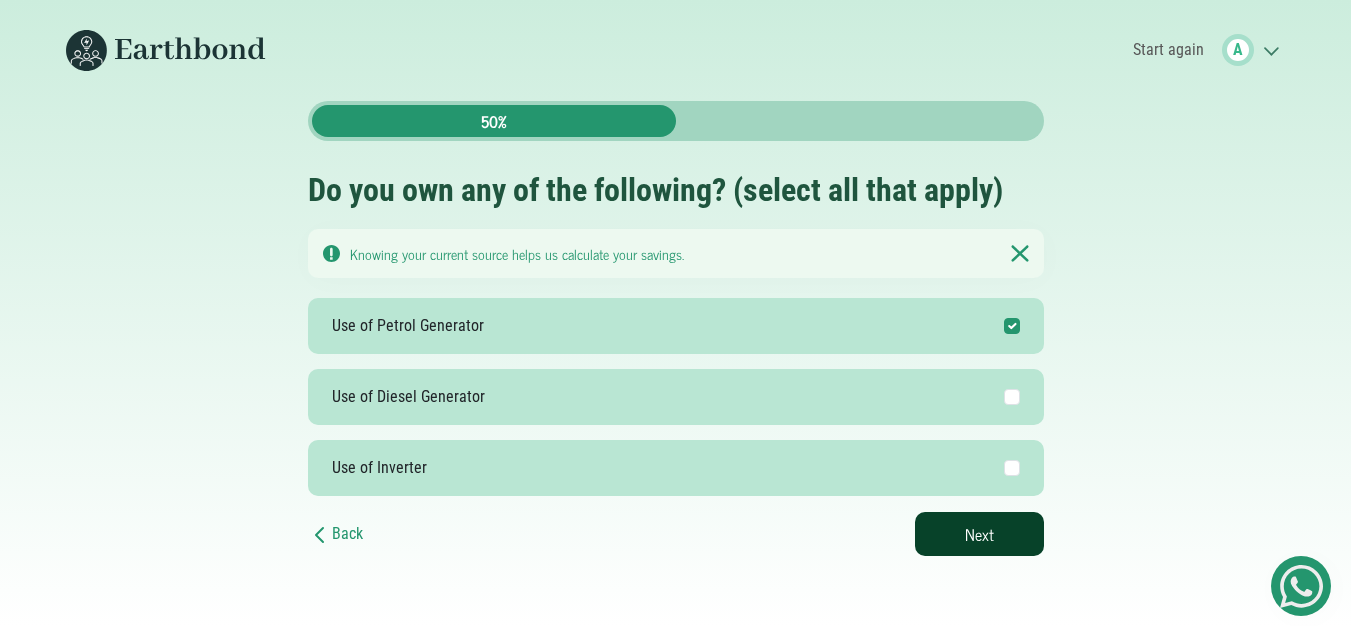 click on "Next" at bounding box center [979, 534] 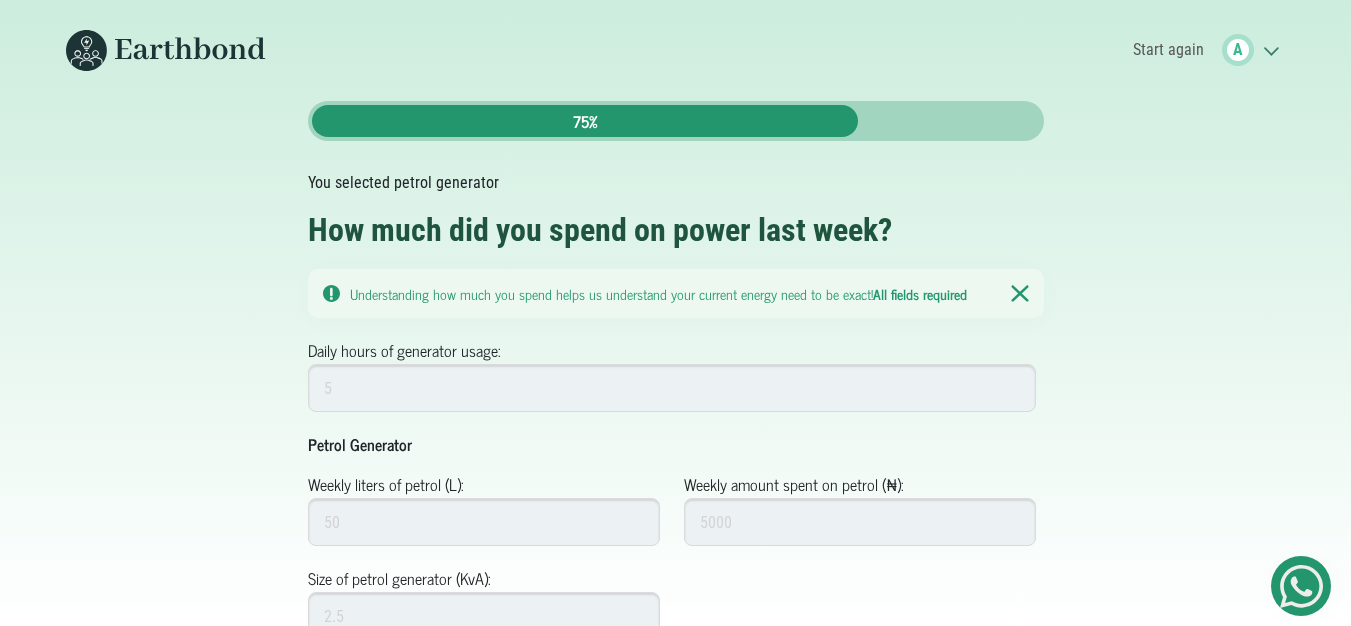 scroll, scrollTop: 0, scrollLeft: 0, axis: both 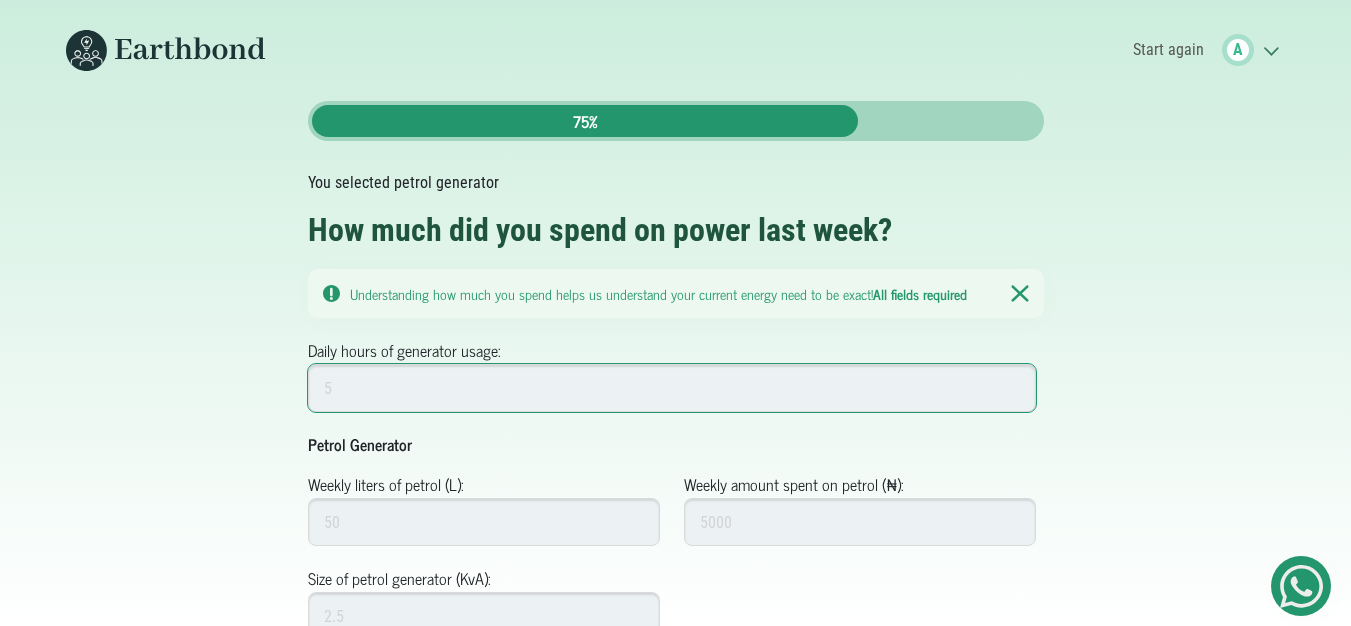 click on "Daily hours of generator usage:" at bounding box center [672, 388] 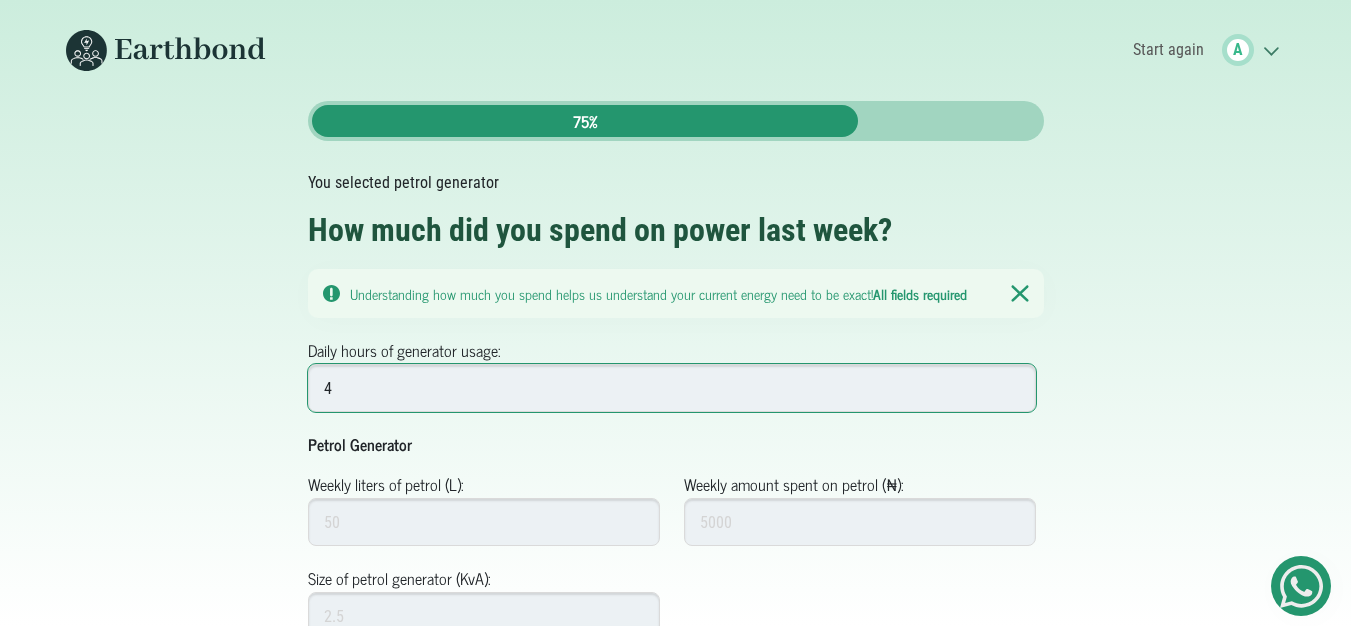 type on "4" 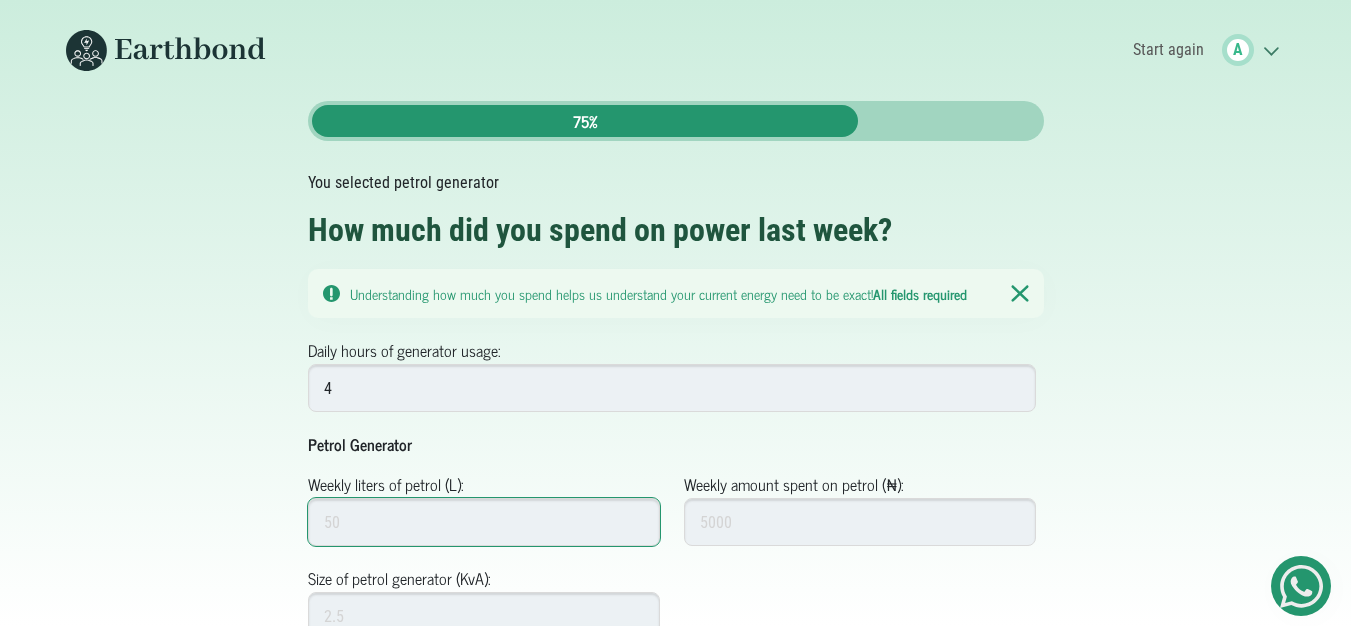 click on "Weekly liters of petrol (L):" at bounding box center (484, 522) 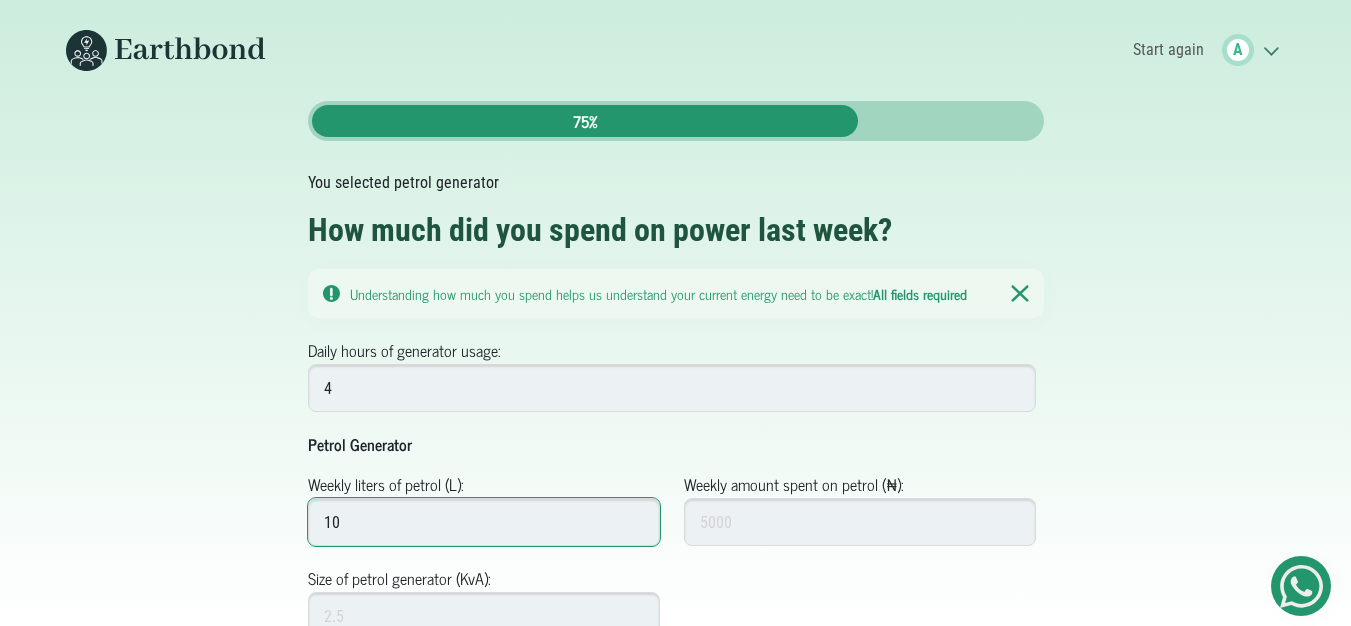 type on "10" 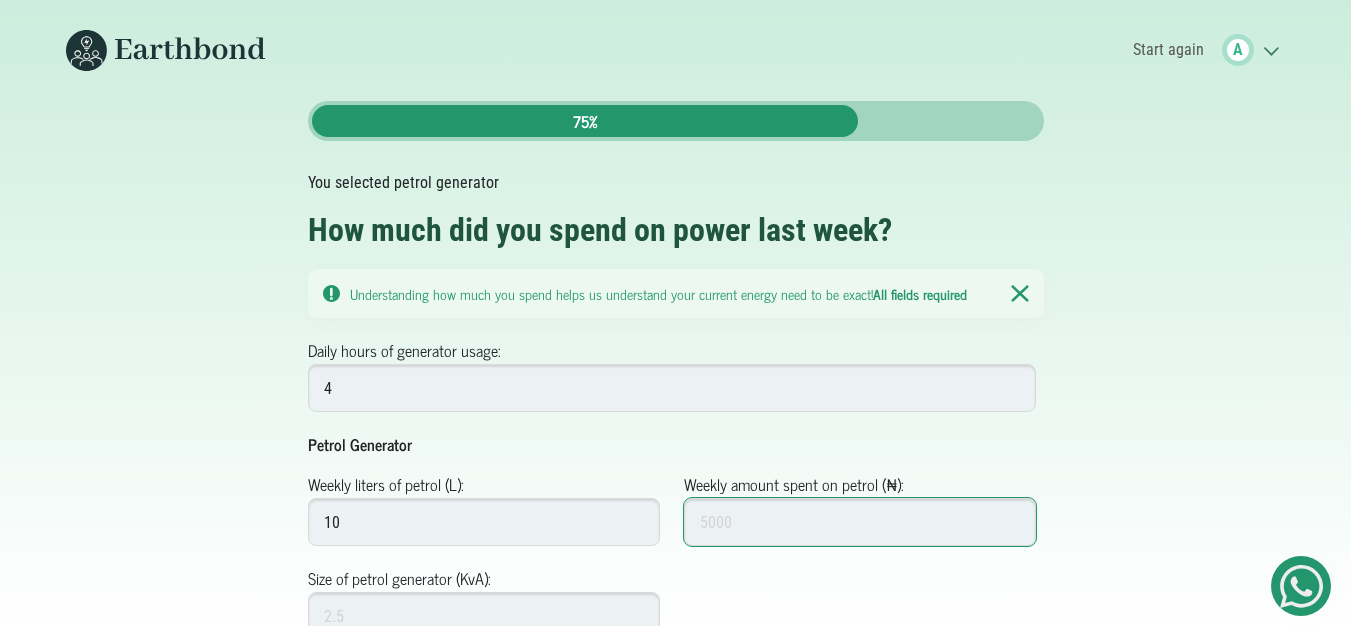 click on "Weekly amount spent on petrol (₦):" at bounding box center (860, 522) 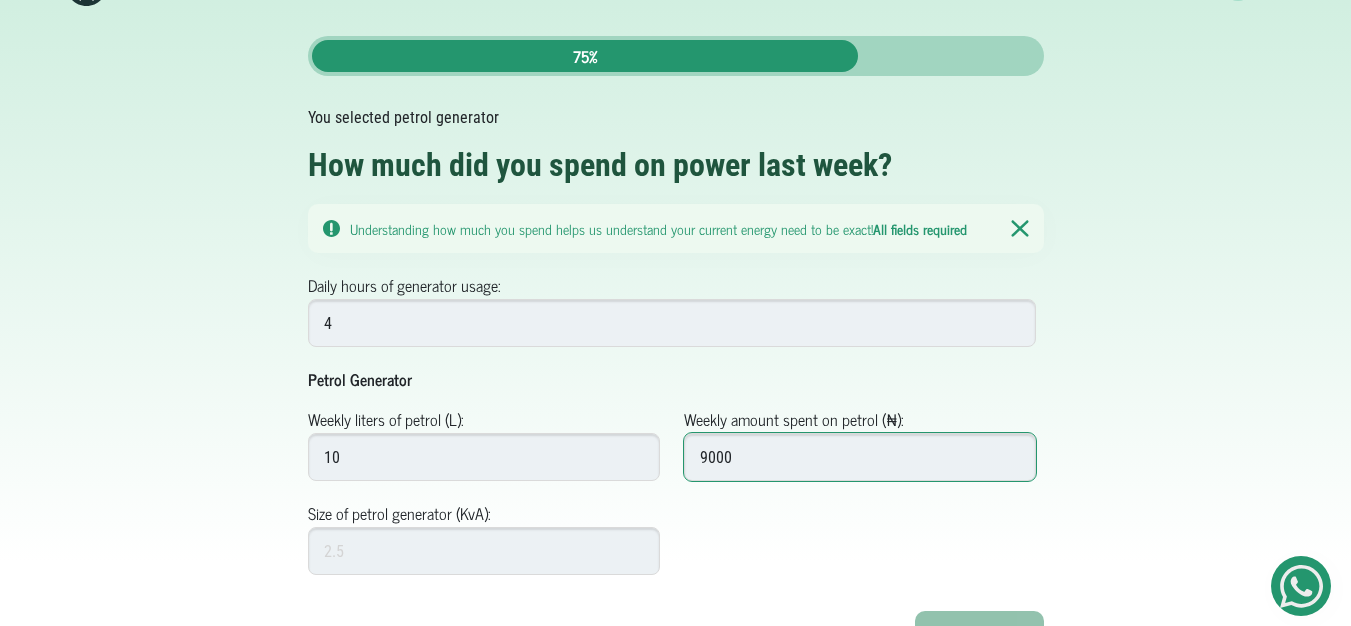 scroll, scrollTop: 79, scrollLeft: 0, axis: vertical 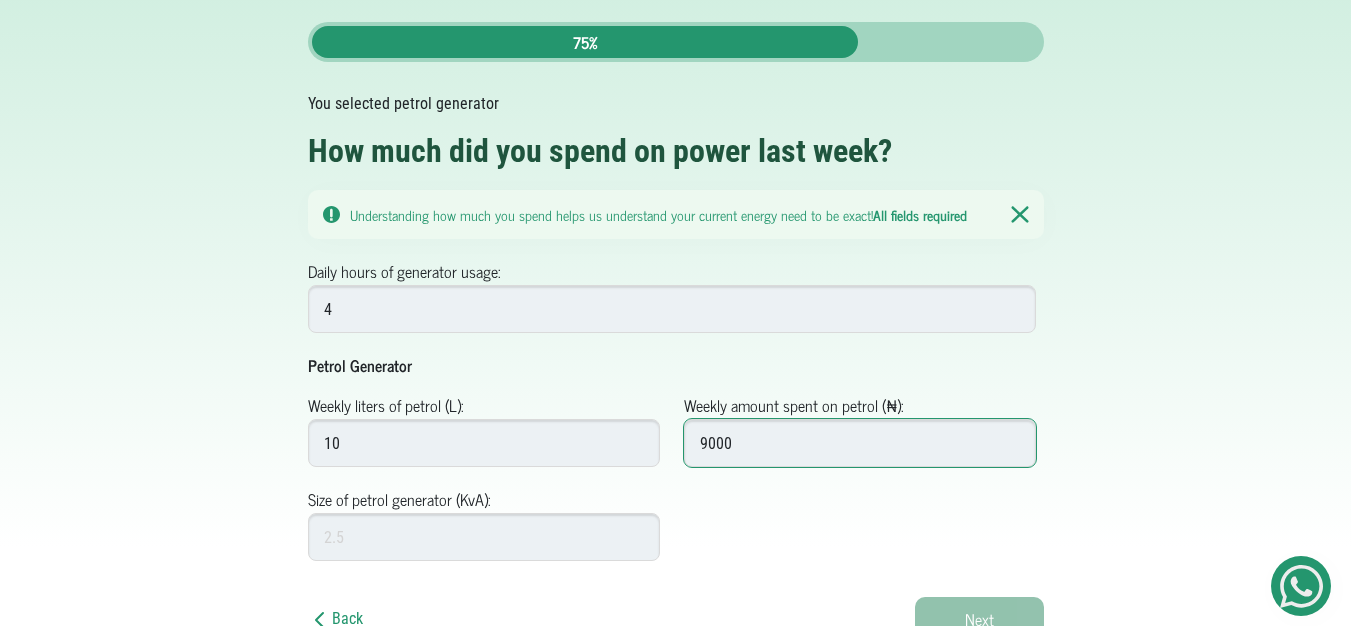 type on "9000" 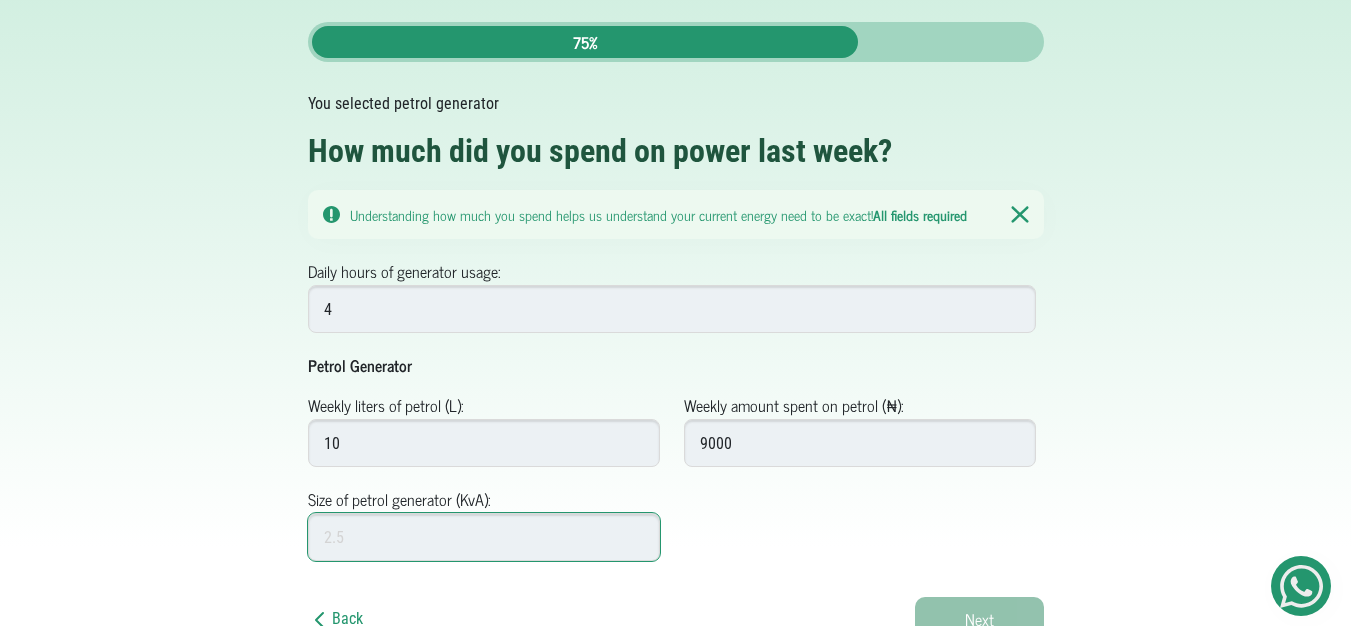 click on "Size of petrol generator (KvA):" at bounding box center [484, 537] 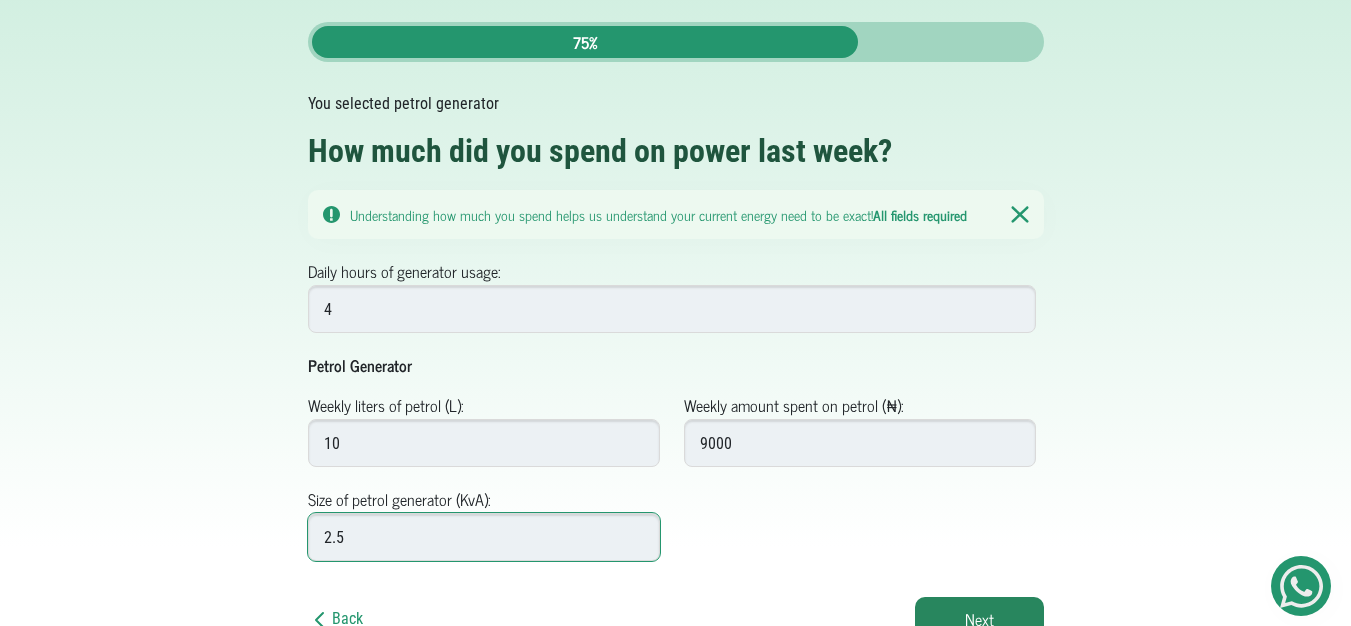 scroll, scrollTop: 94, scrollLeft: 0, axis: vertical 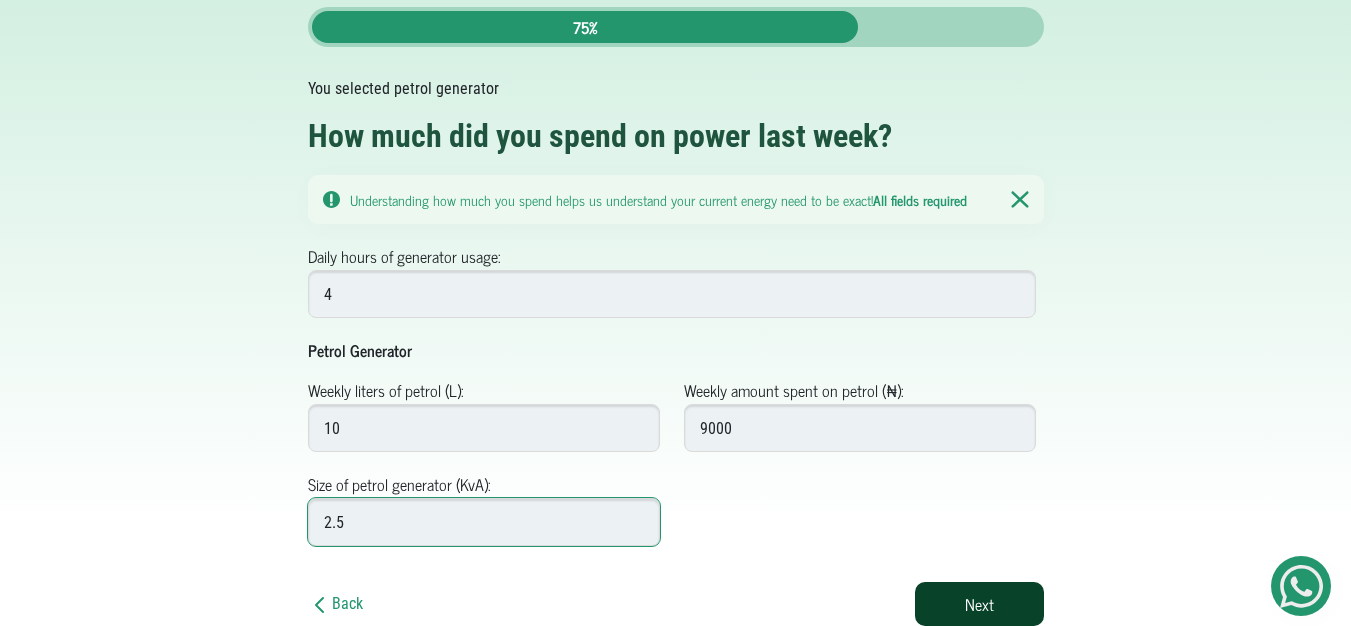 type on "2.5" 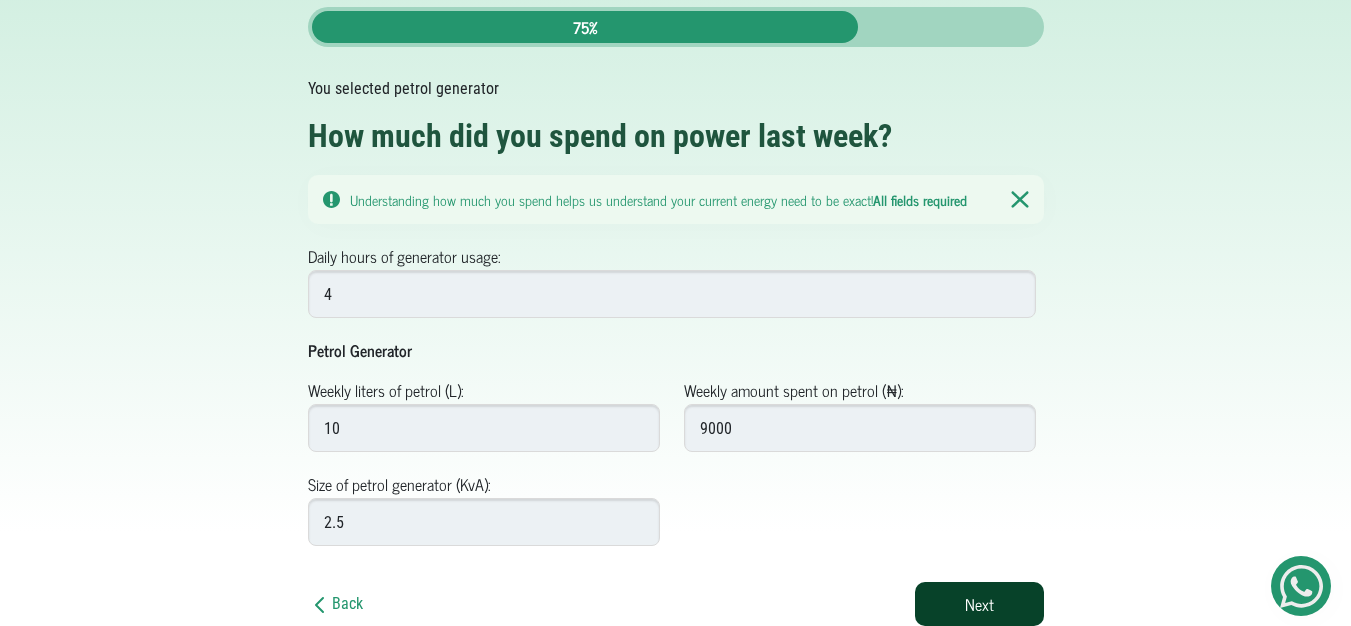 click on "Next" at bounding box center (979, 604) 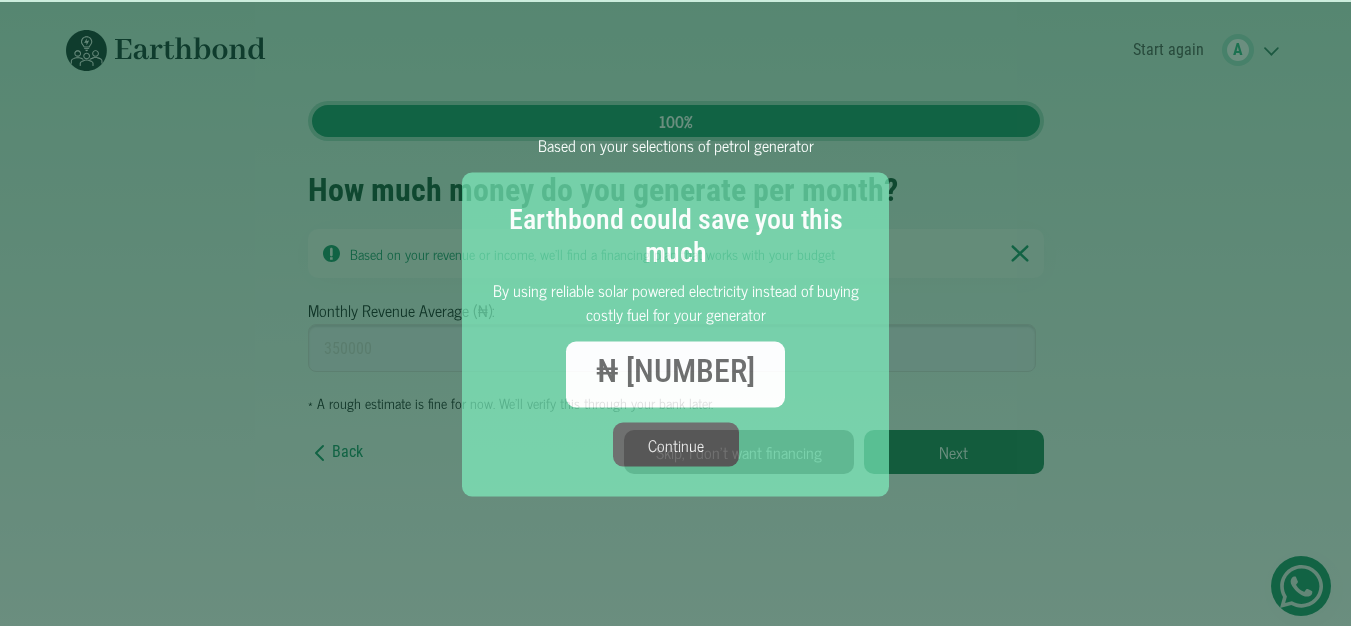 scroll, scrollTop: 0, scrollLeft: 0, axis: both 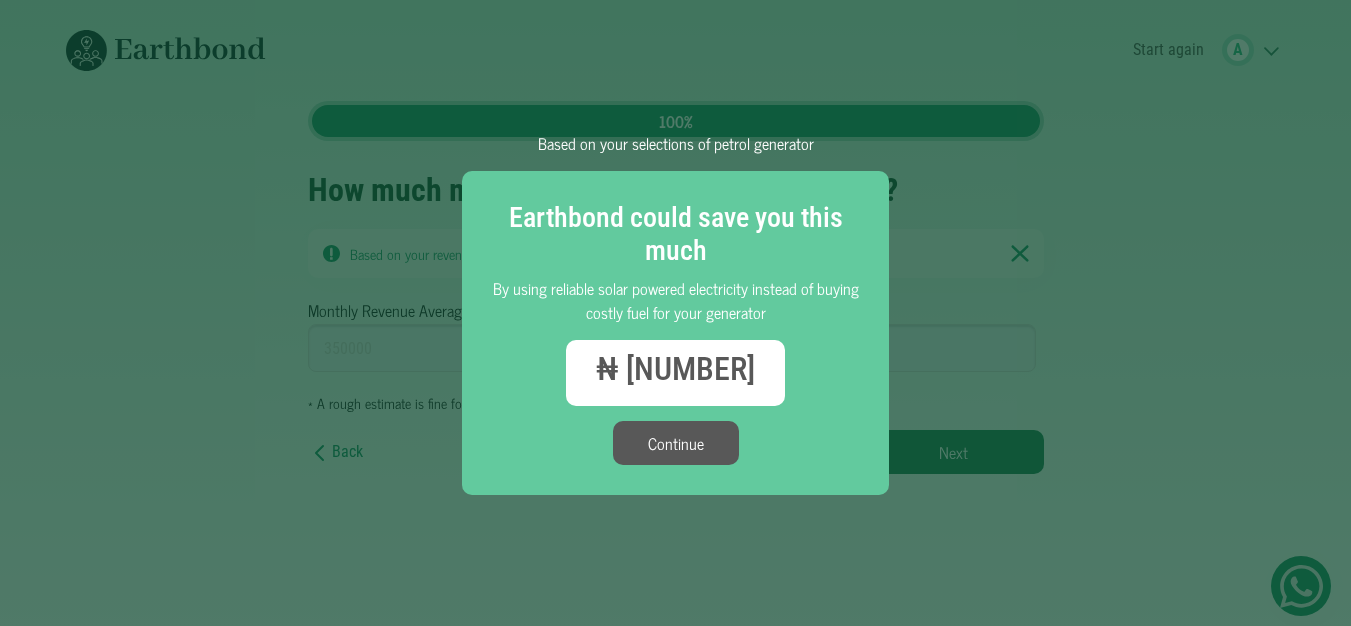 click on "Continue" at bounding box center (676, 443) 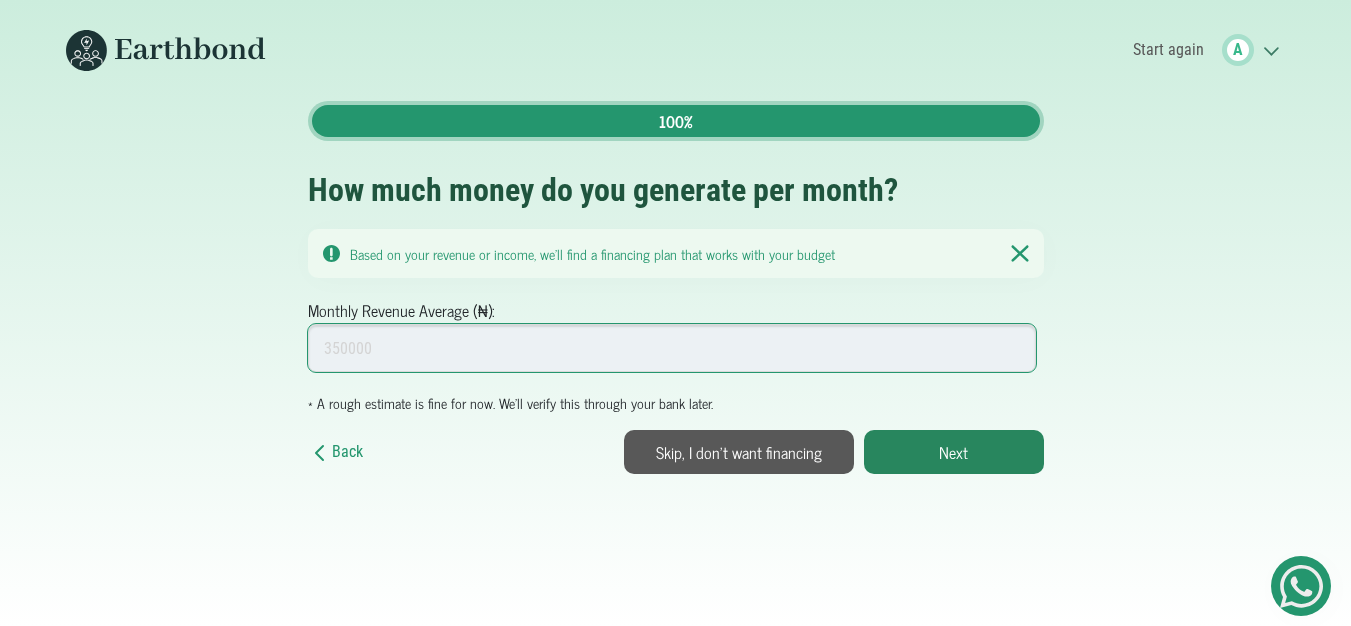 click on "Monthly Revenue
Average (₦):" at bounding box center (672, 348) 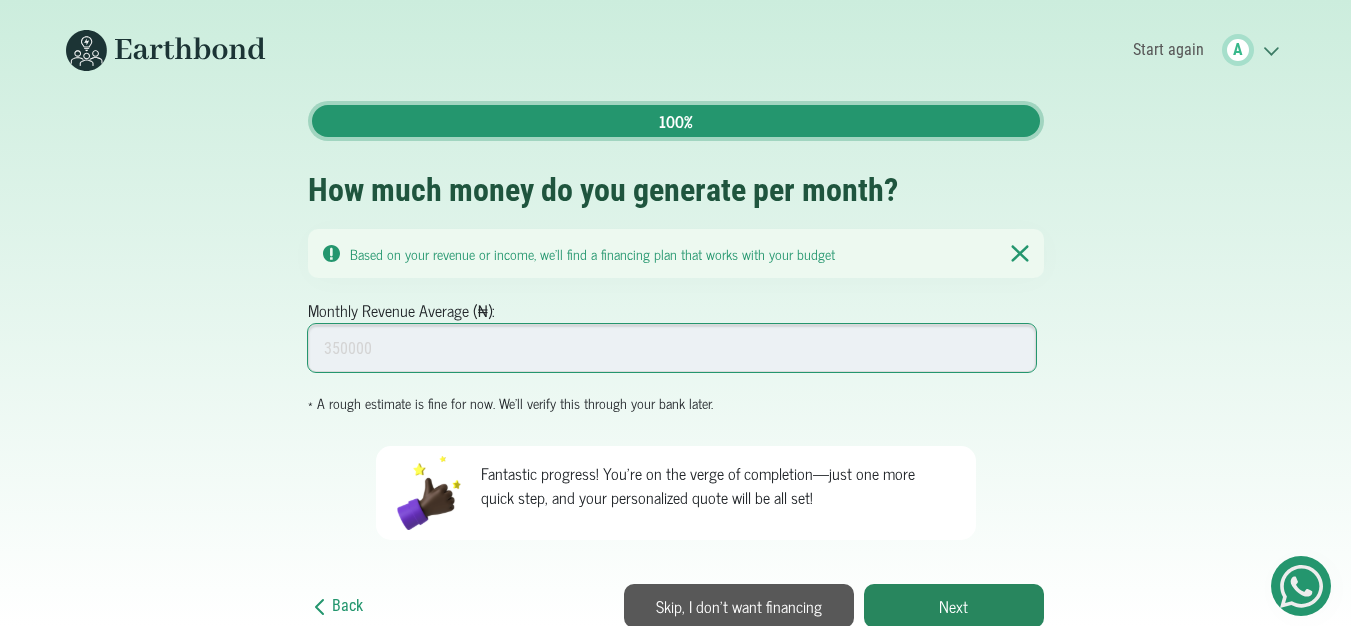 type on "500000" 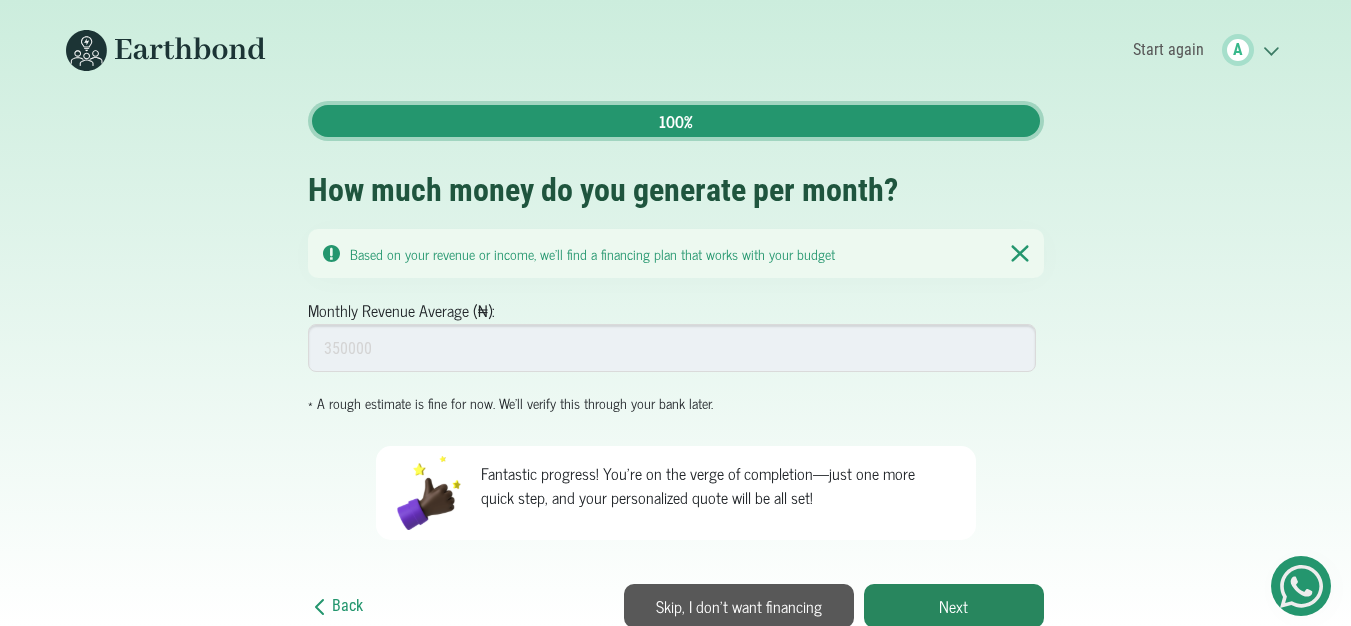click on "Back
100%
How much money do you generate per month?
Based on your revenue or income, we'll find a financing plan that works with
your budget
Monthly Revenue
Average (₦):
500000
* A rough estimate is fine for now. We'll verify this through your bank
later.
Next" at bounding box center [676, 364] 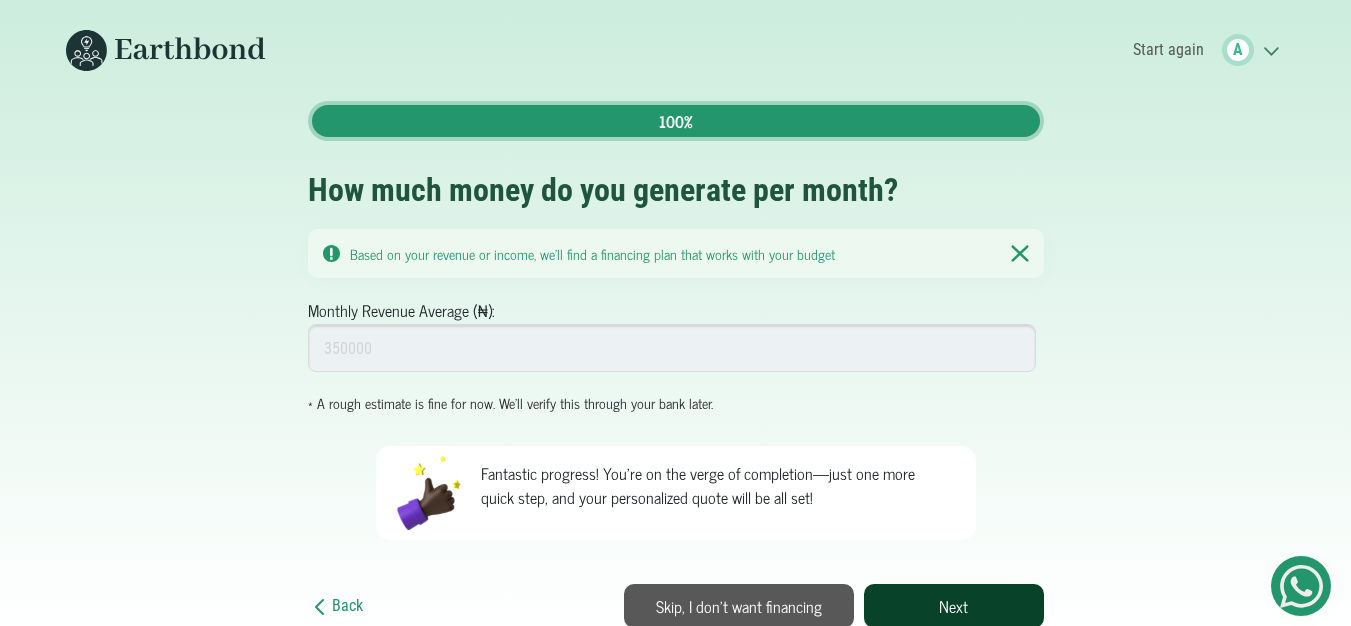 click on "Next" at bounding box center [954, 606] 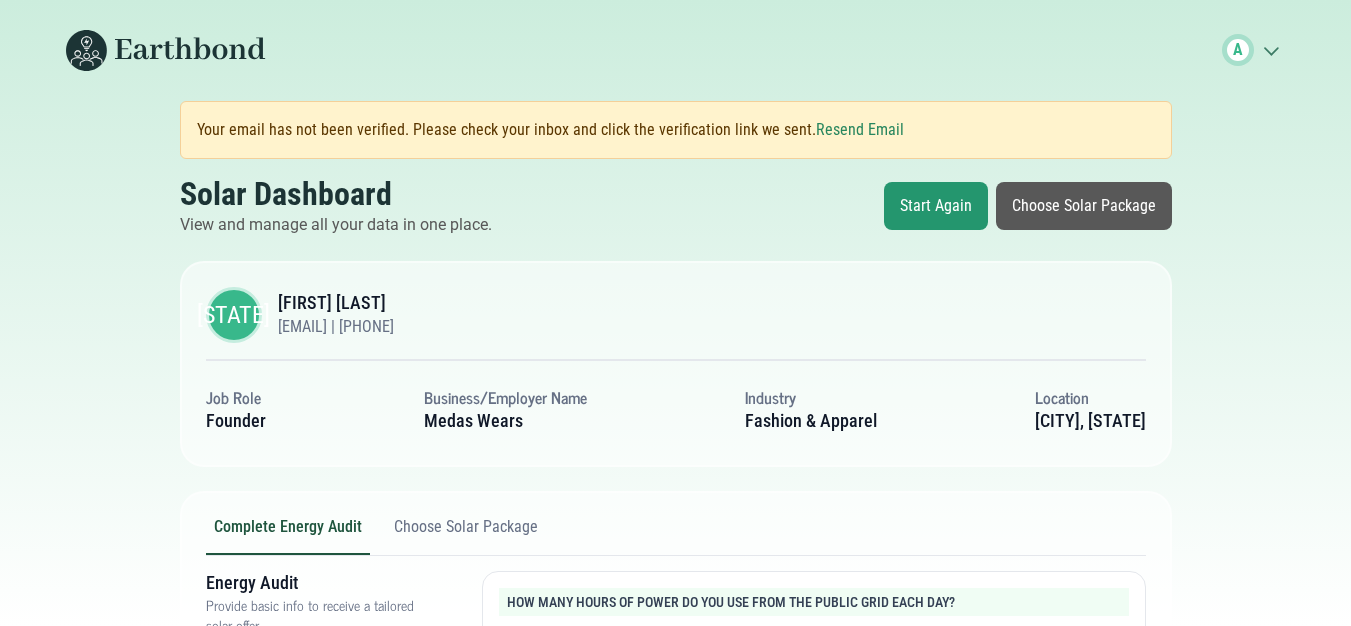 scroll, scrollTop: 0, scrollLeft: 0, axis: both 